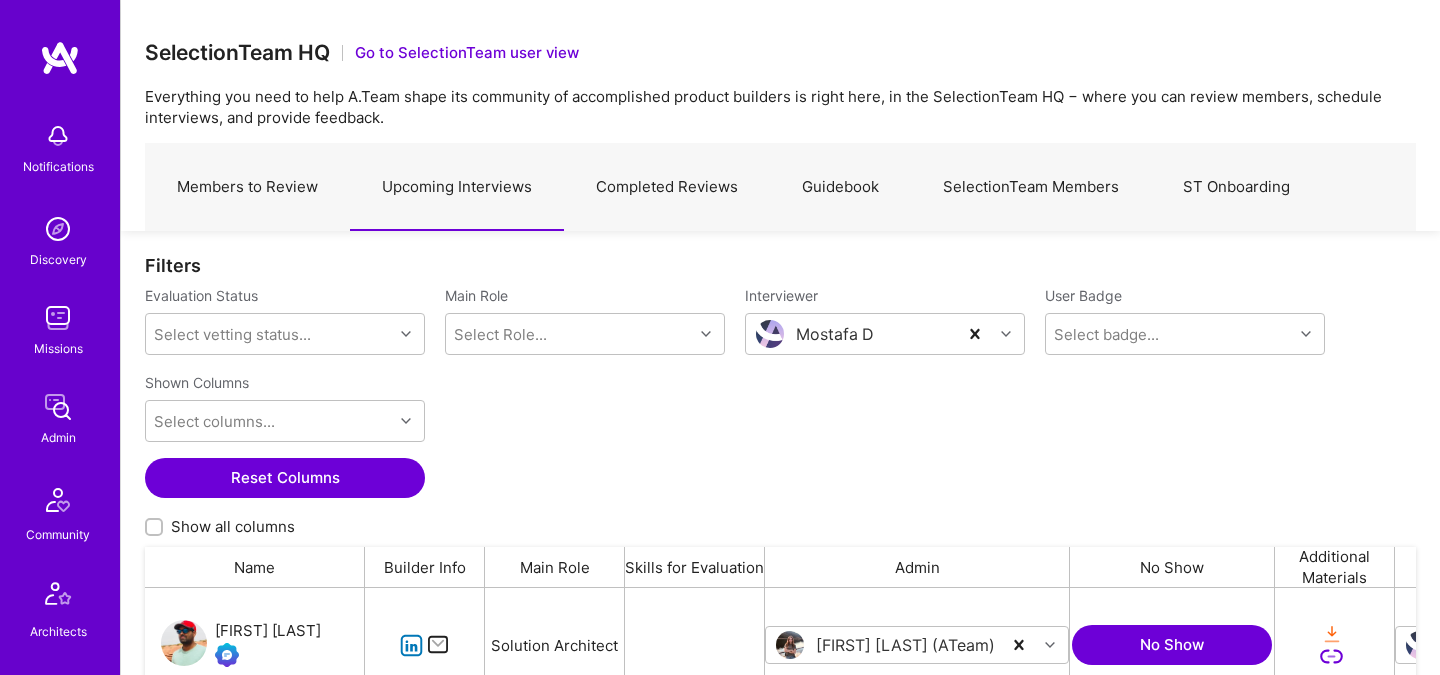 scroll, scrollTop: 247, scrollLeft: 0, axis: vertical 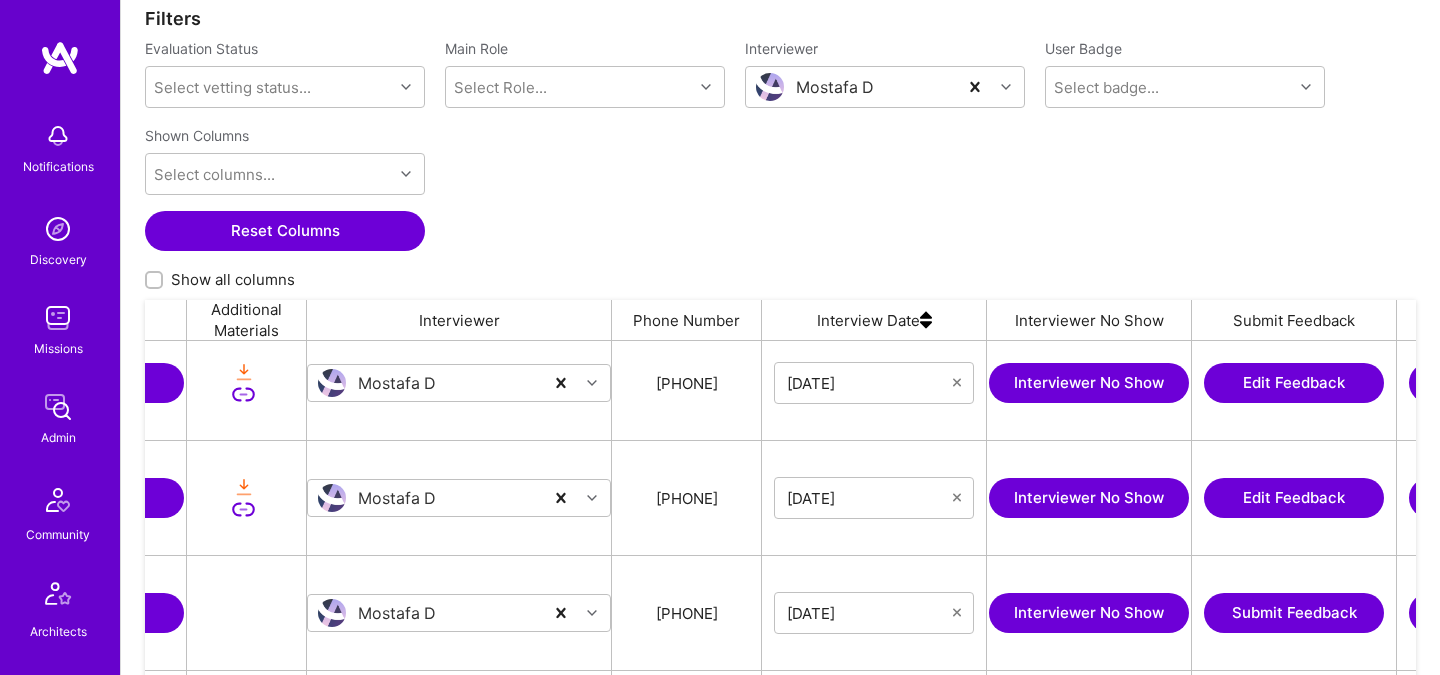 click on "Edit Feedback" at bounding box center (1294, 498) 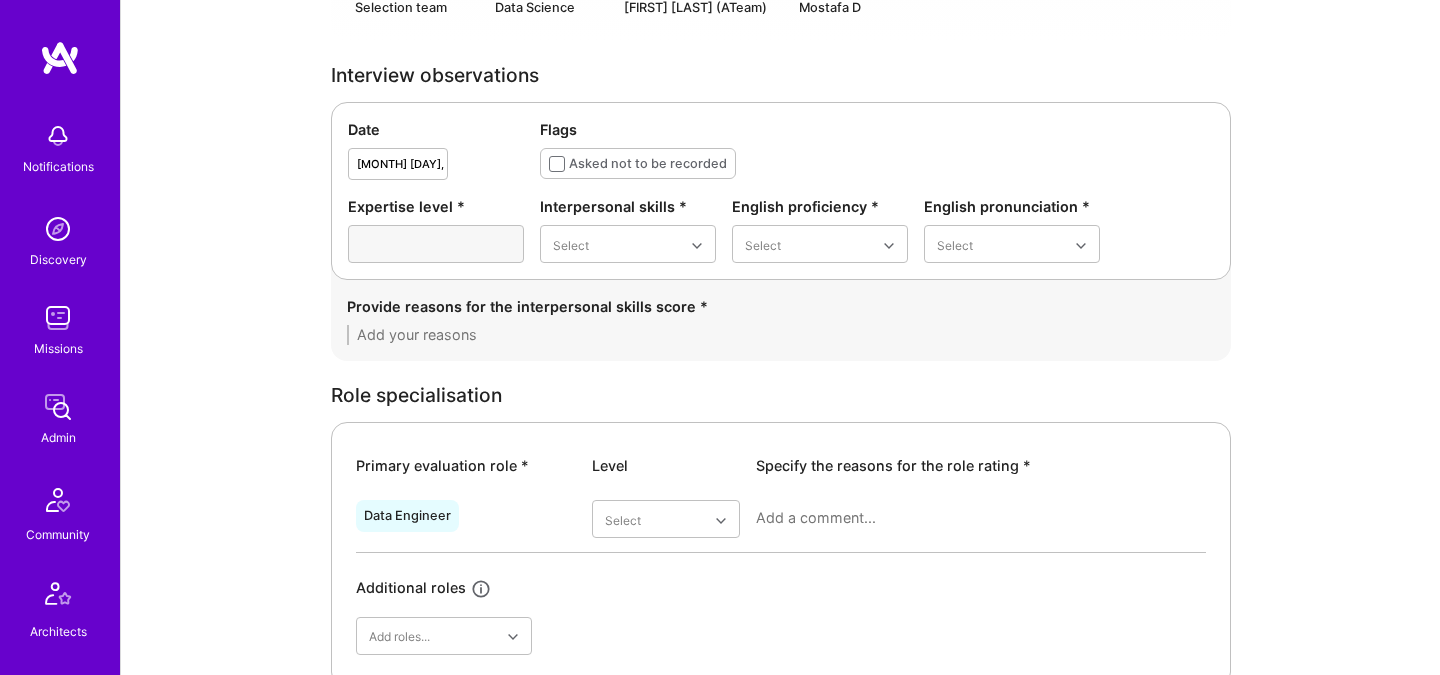 scroll, scrollTop: 0, scrollLeft: 0, axis: both 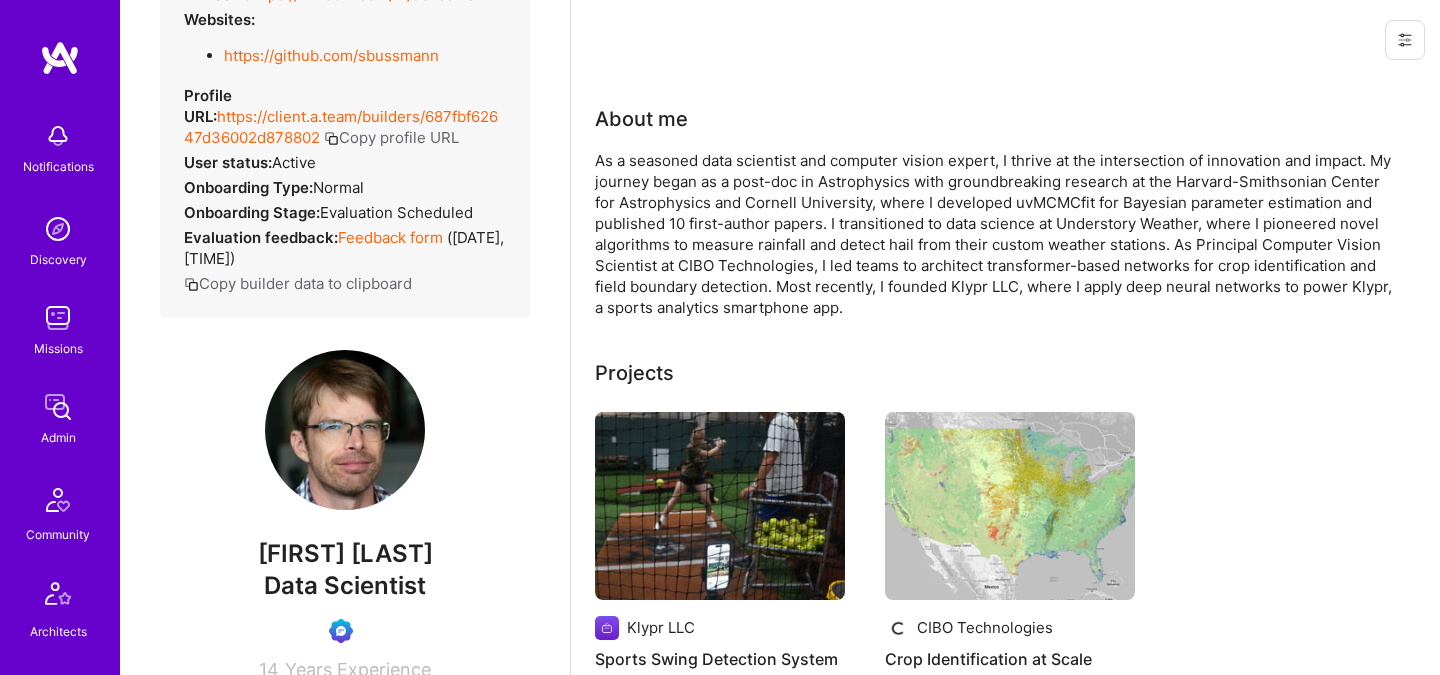 click 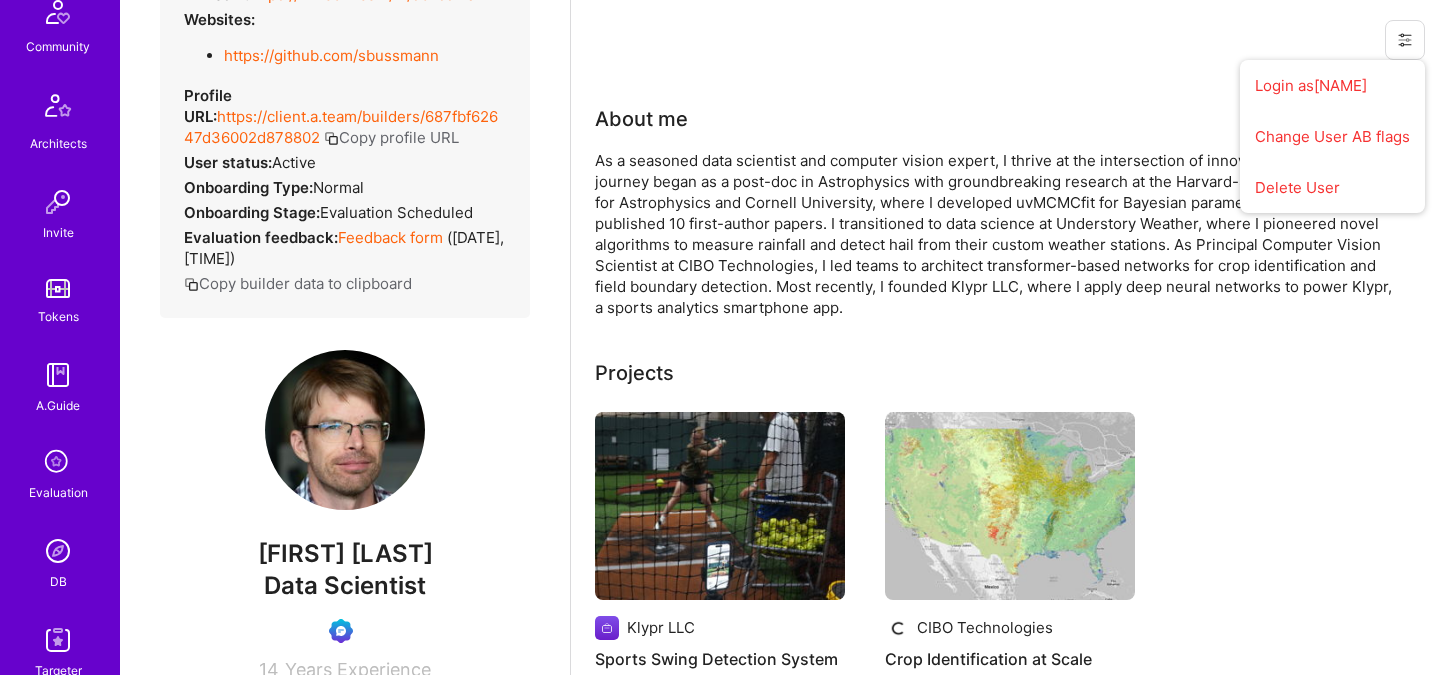 scroll, scrollTop: 601, scrollLeft: 0, axis: vertical 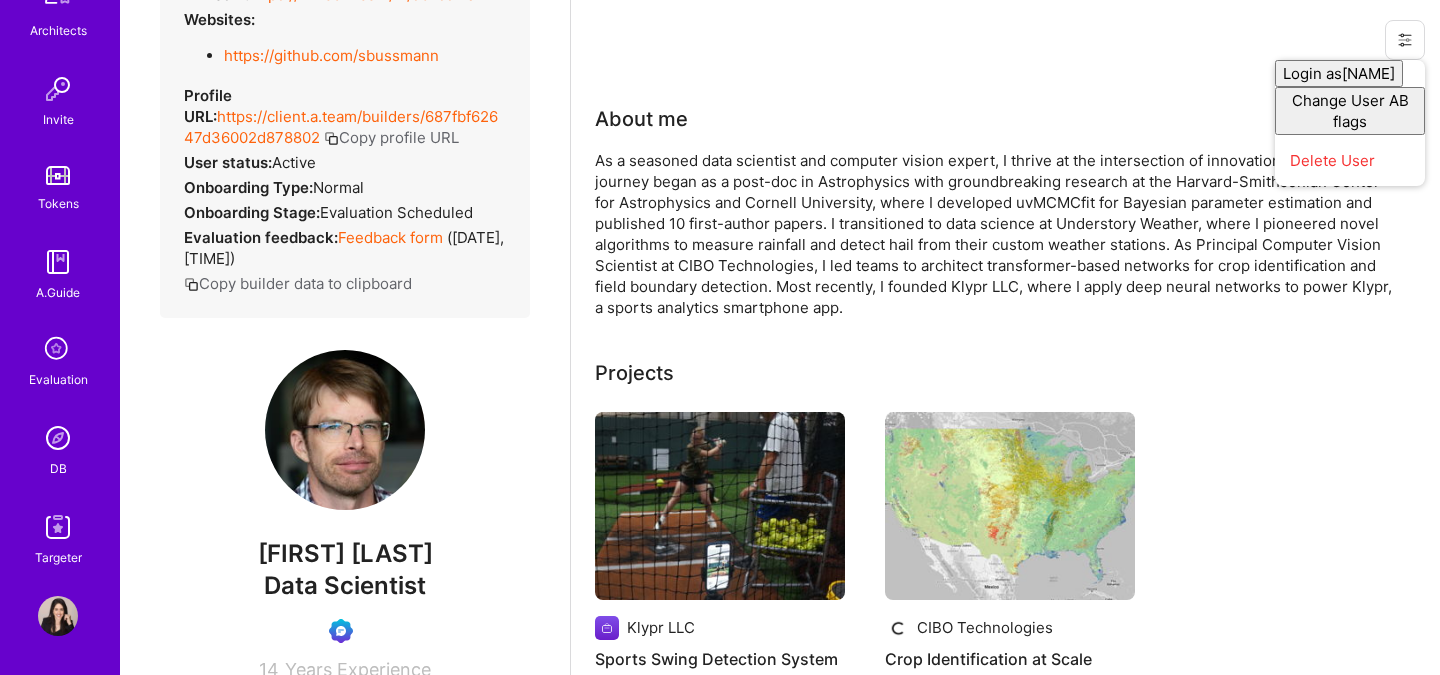 click at bounding box center [58, 616] 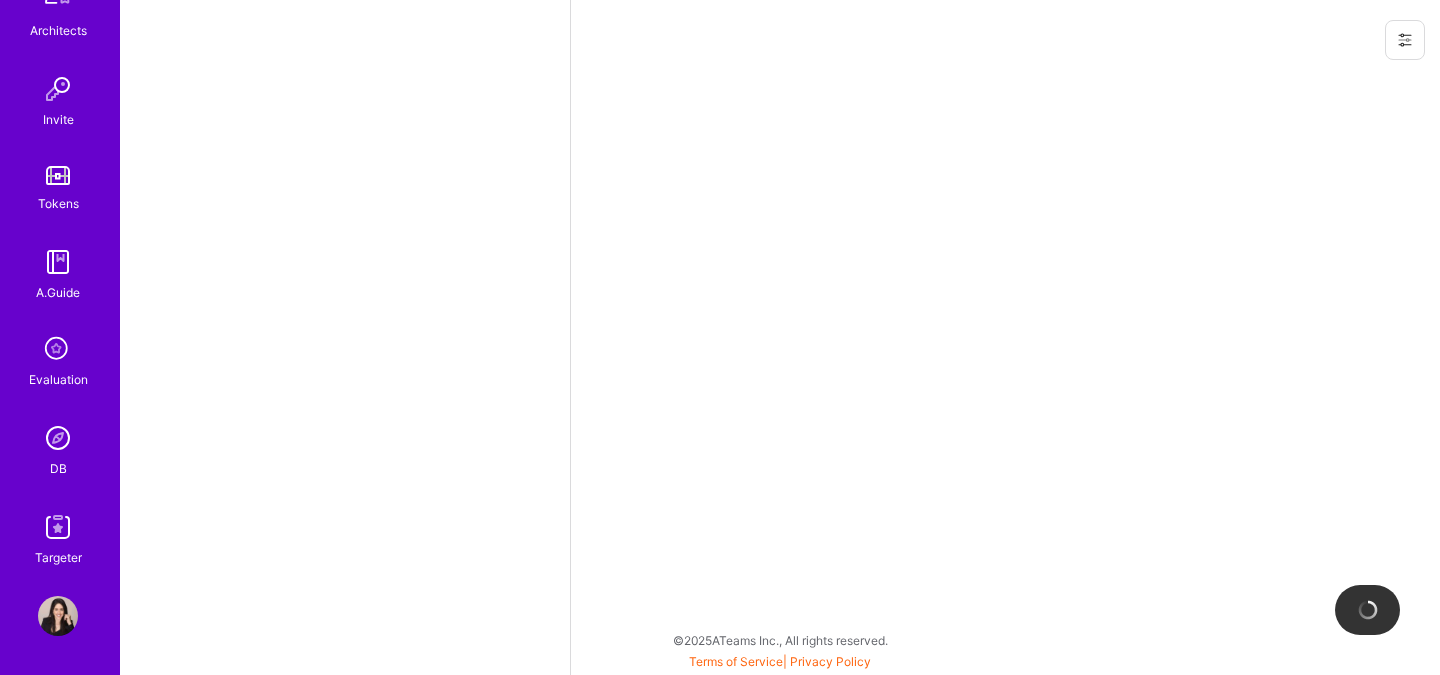 scroll, scrollTop: 0, scrollLeft: 0, axis: both 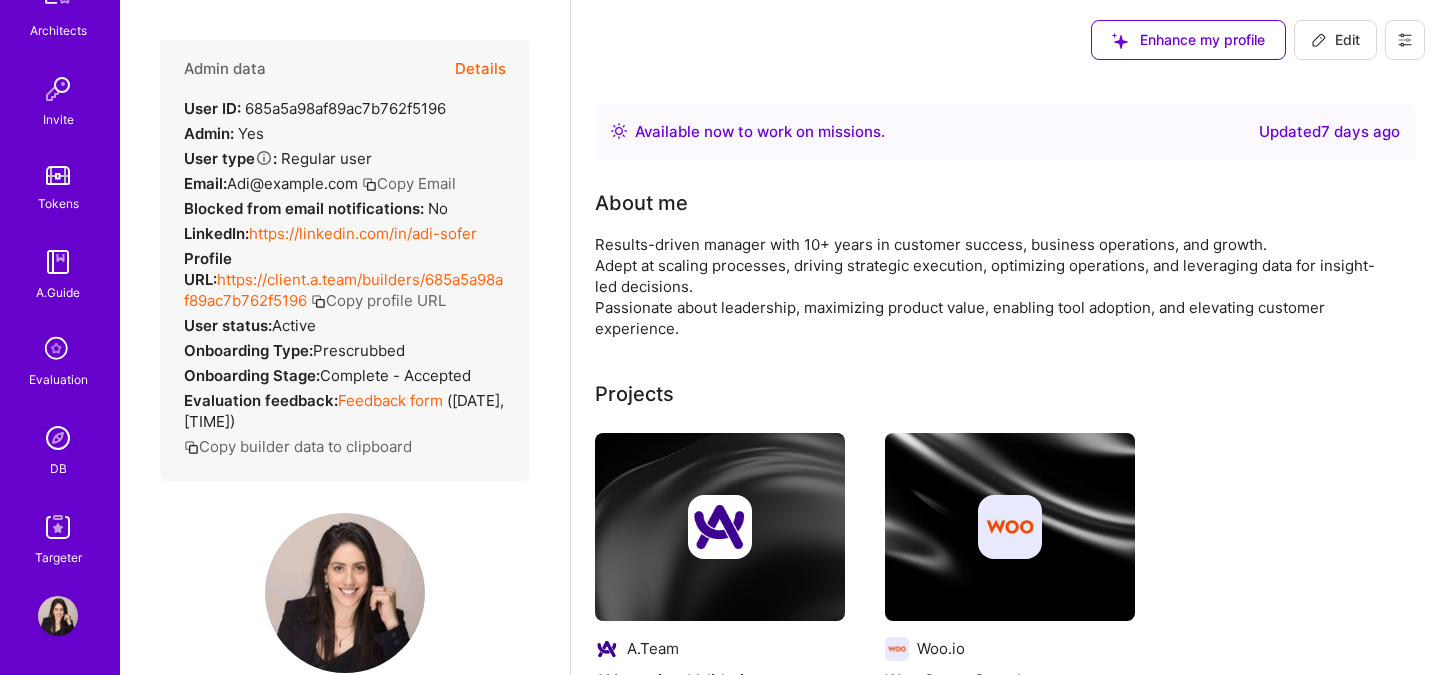 click at bounding box center (58, 350) 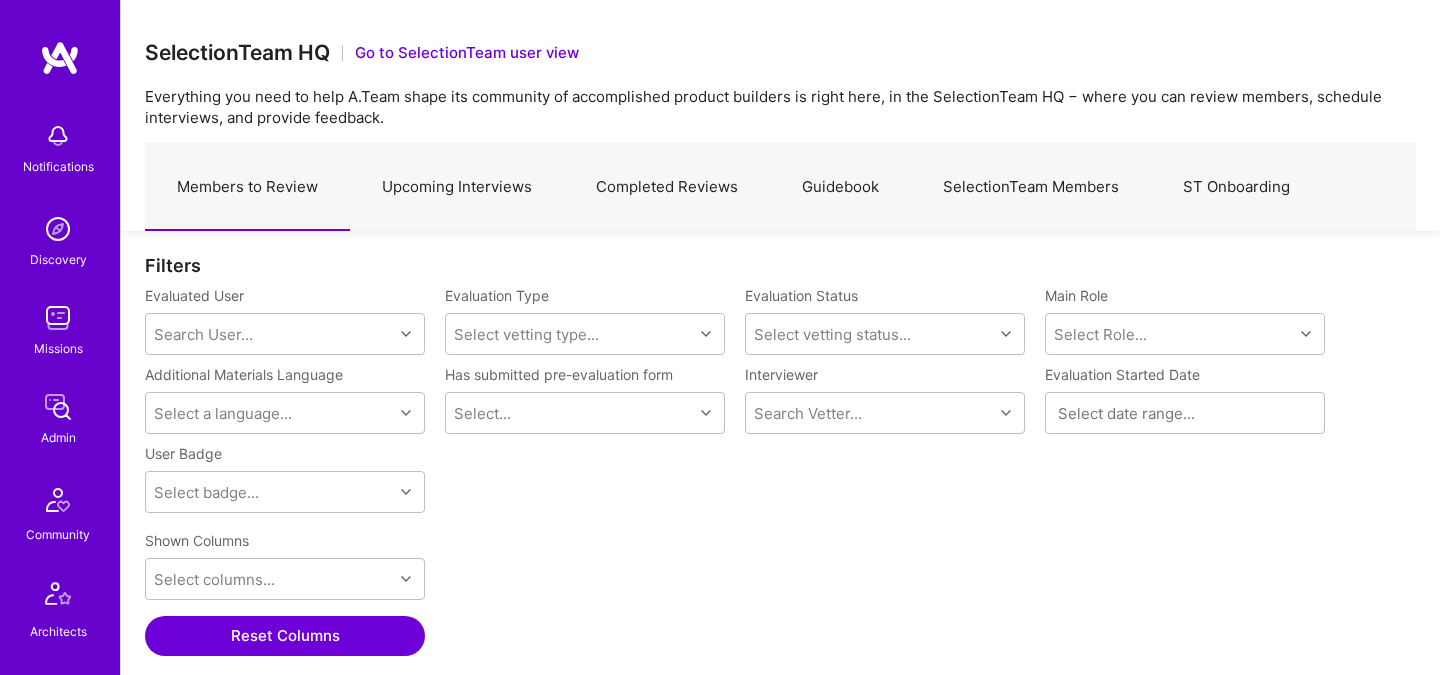 scroll, scrollTop: 1, scrollLeft: 1, axis: both 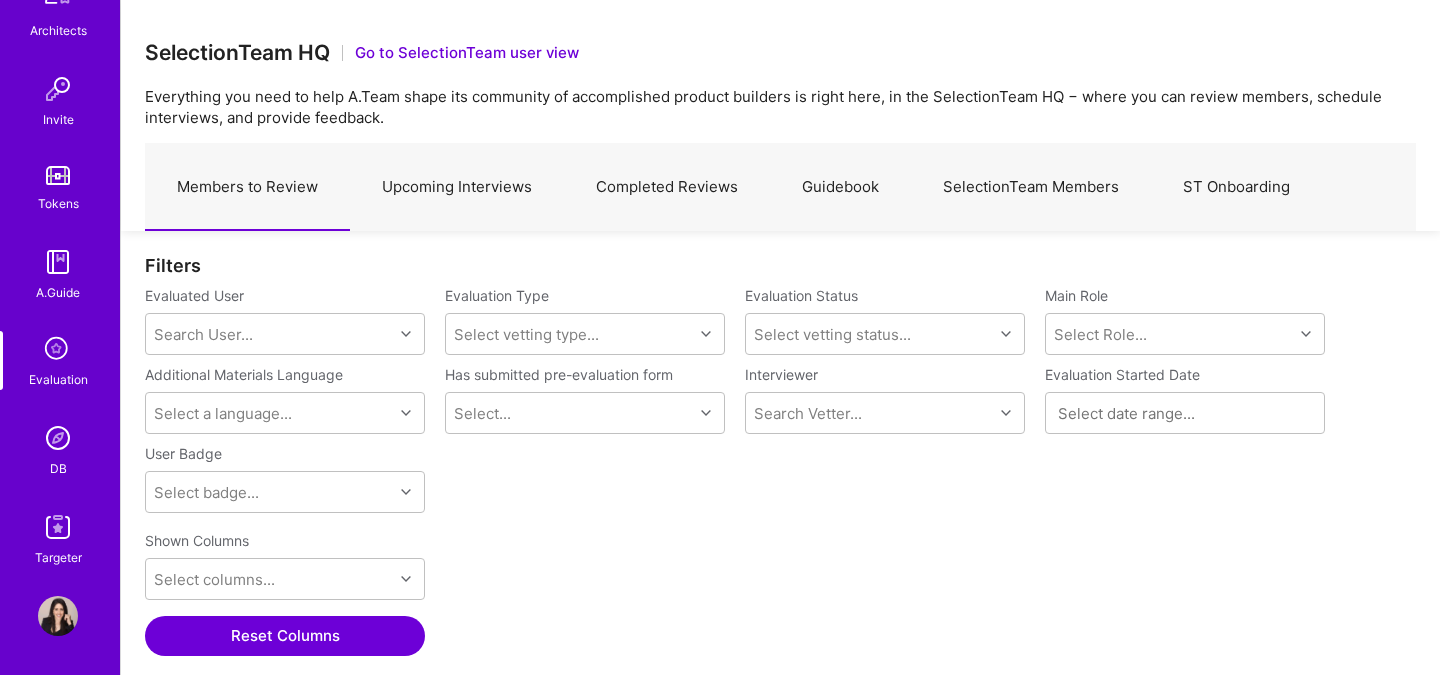 click on "Upcoming Interviews" at bounding box center (457, 187) 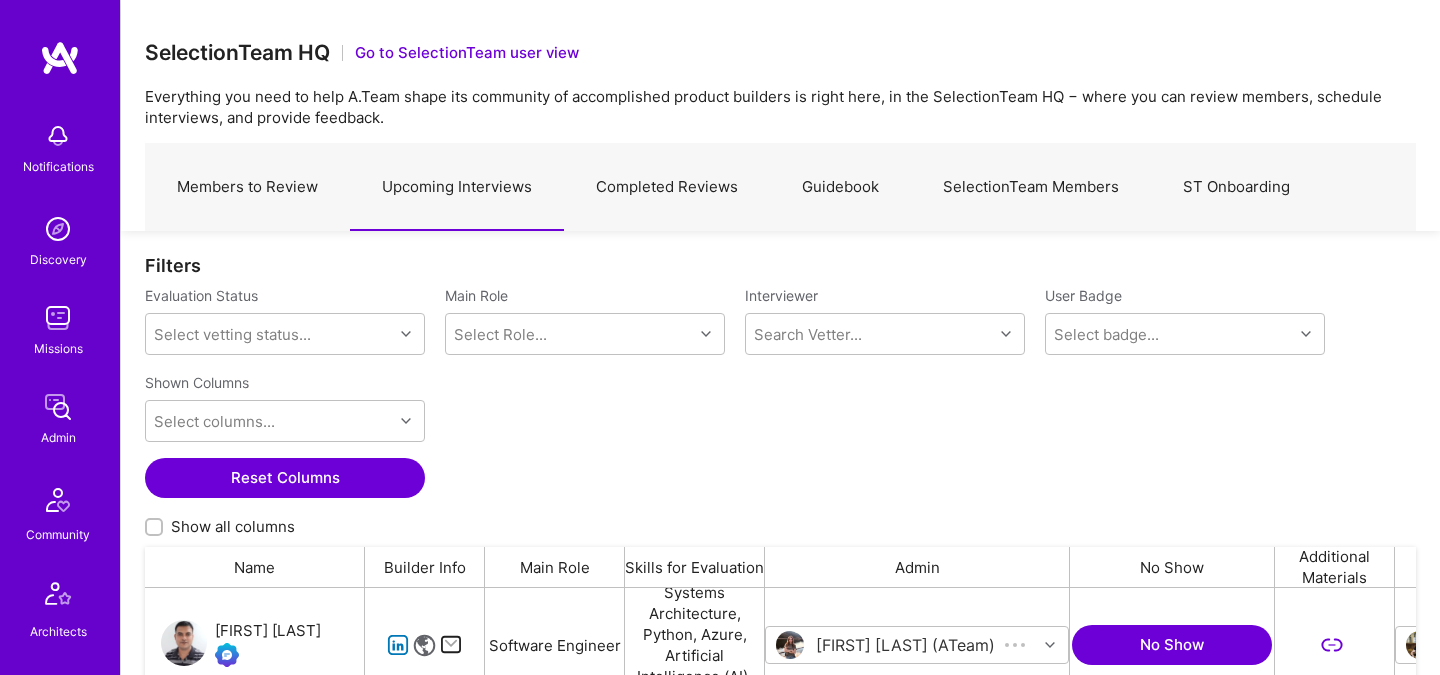 scroll, scrollTop: 1, scrollLeft: 1, axis: both 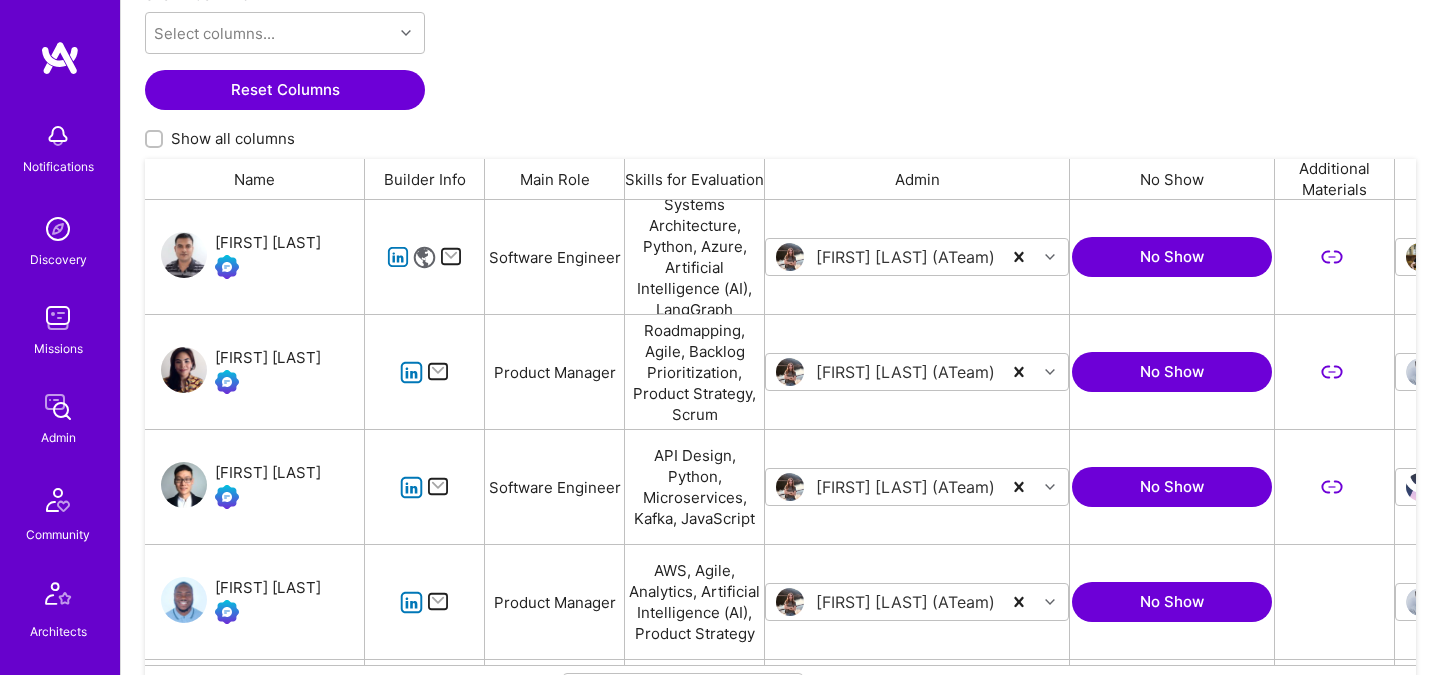 click on "Mitesh  Trivedi" at bounding box center [268, 243] 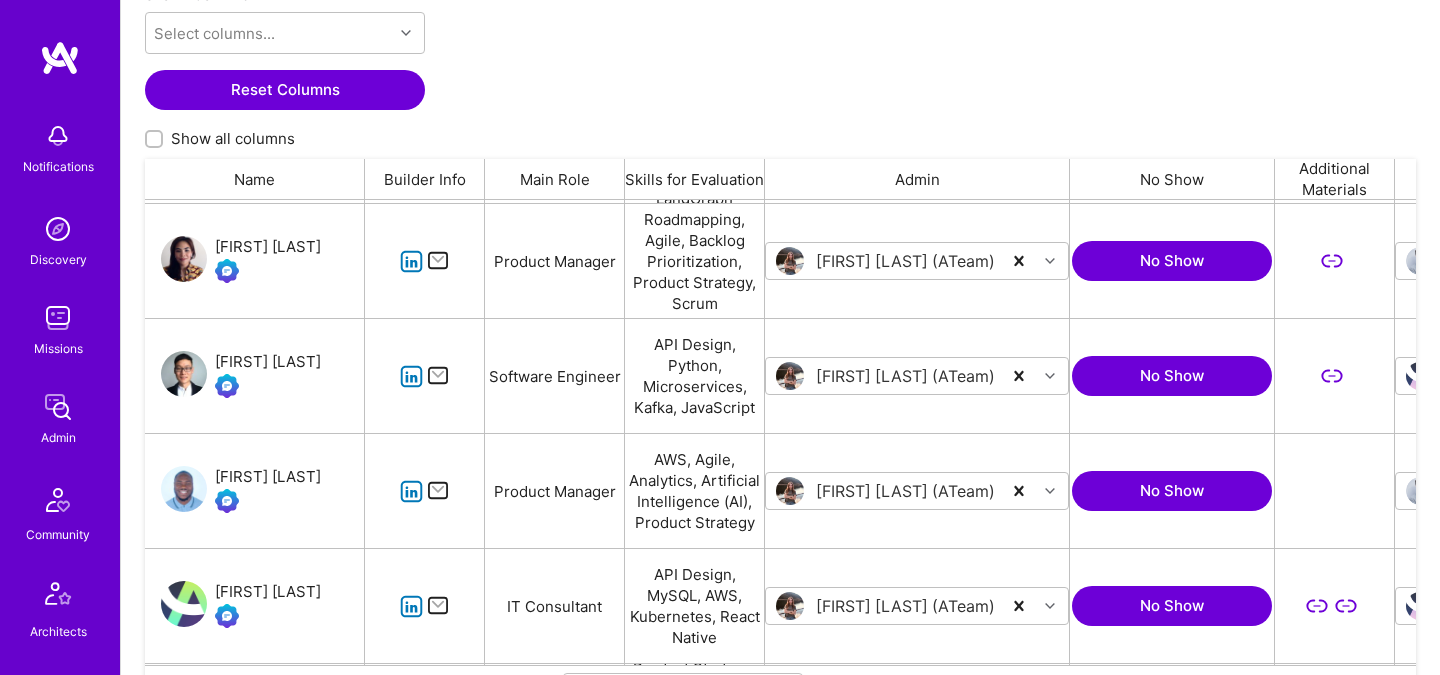 scroll, scrollTop: 144, scrollLeft: 0, axis: vertical 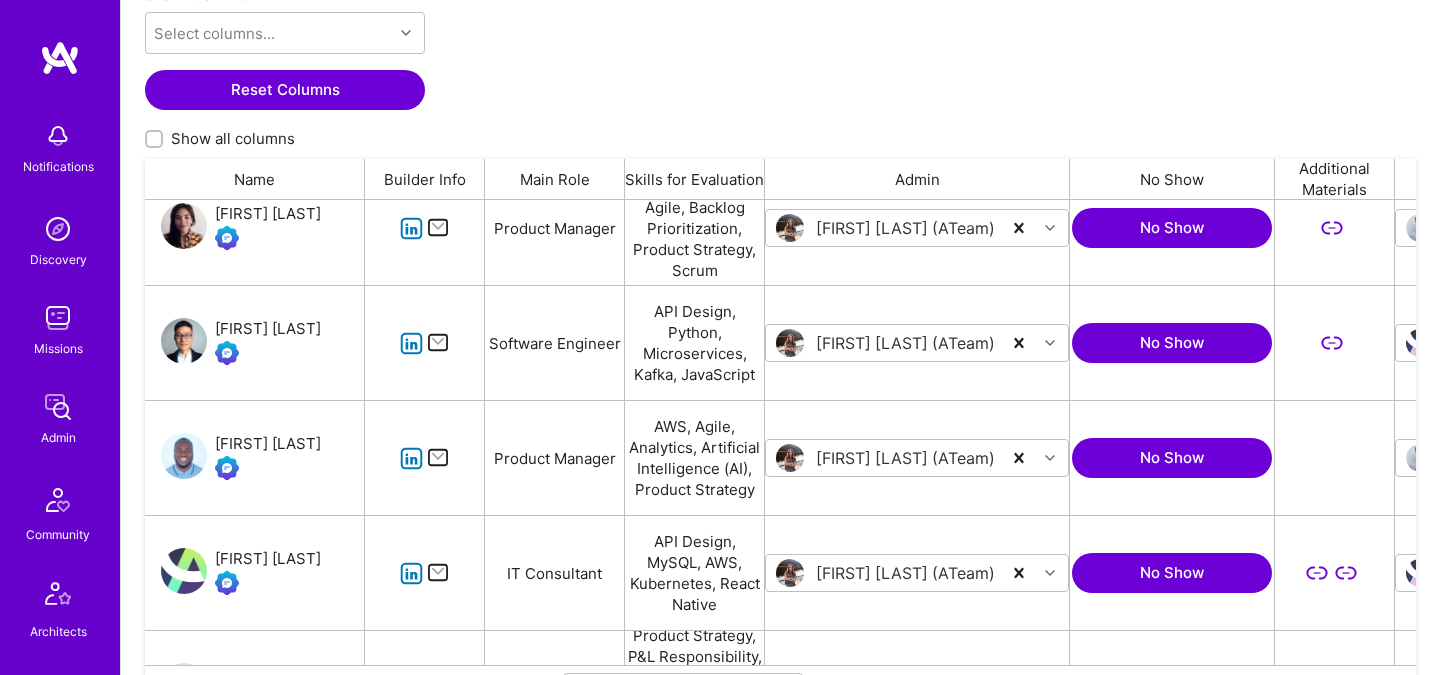 click at bounding box center (268, 468) 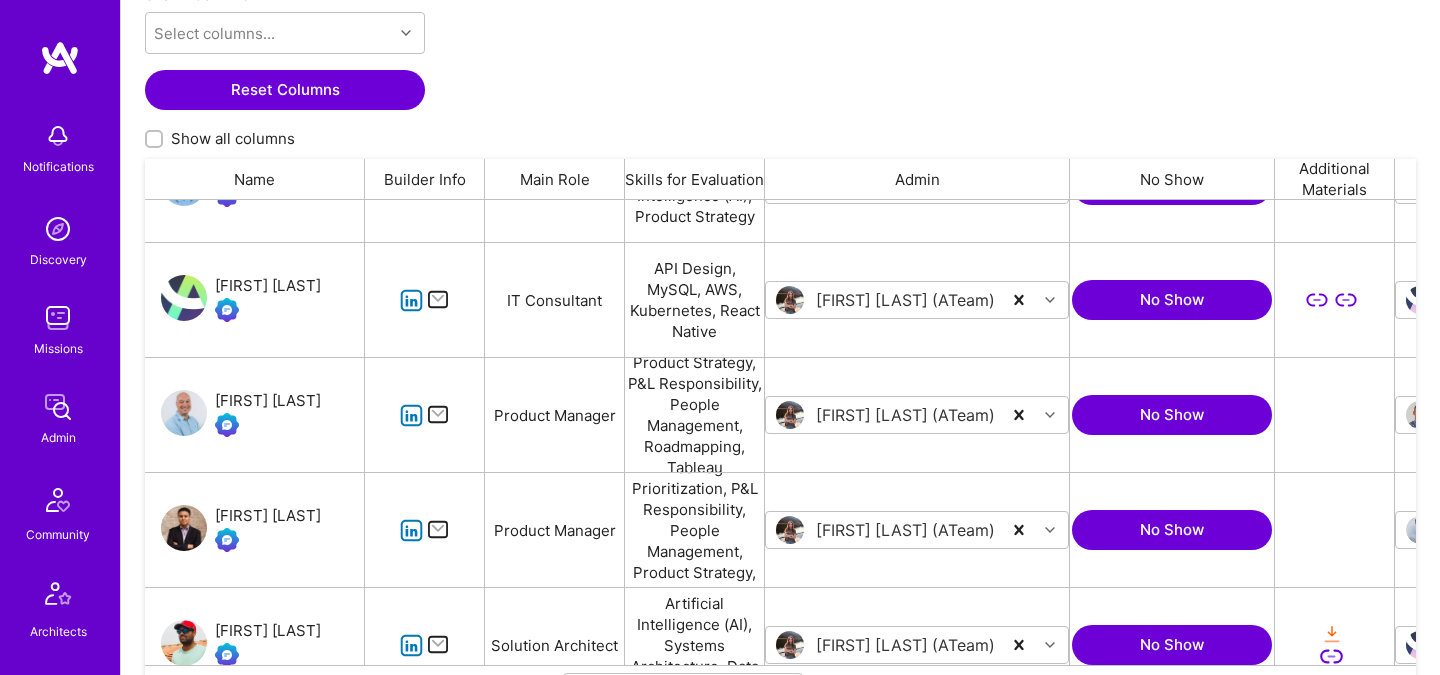 scroll, scrollTop: 429, scrollLeft: 0, axis: vertical 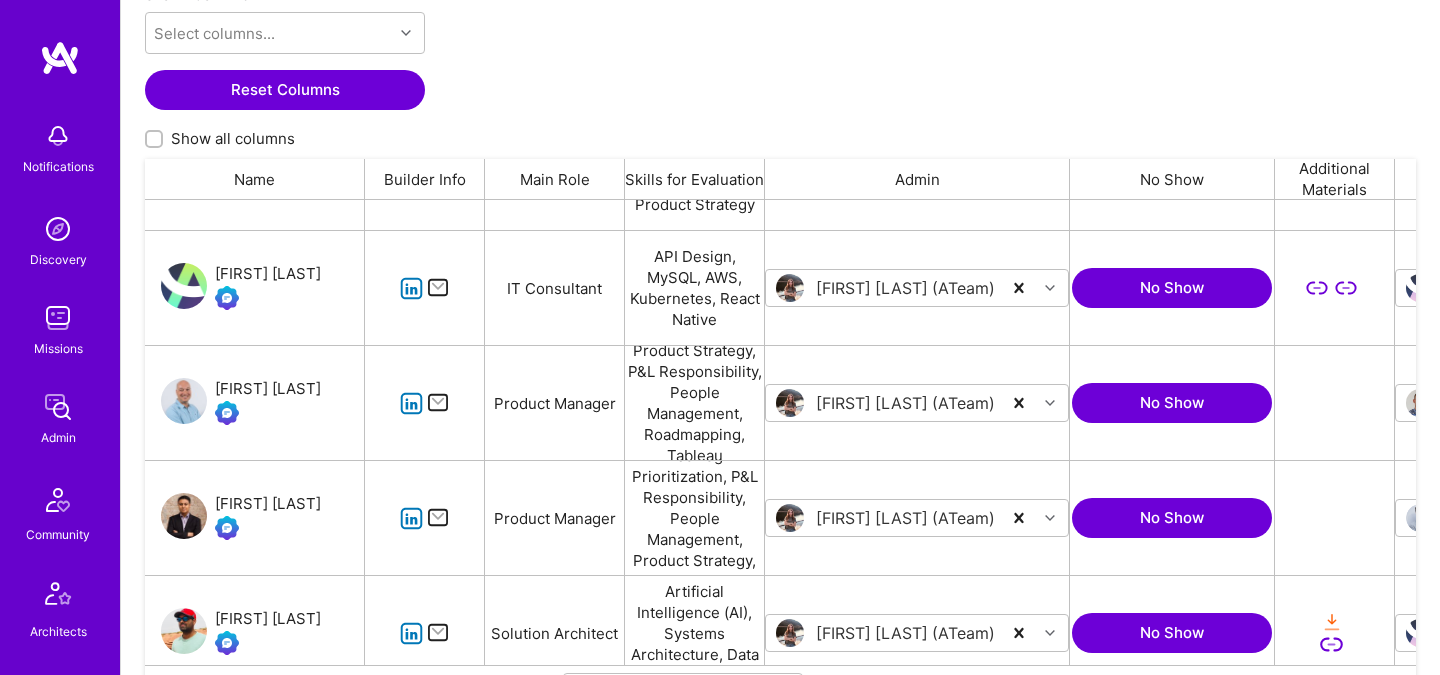 click on "Sebastian Huschner" at bounding box center (268, 389) 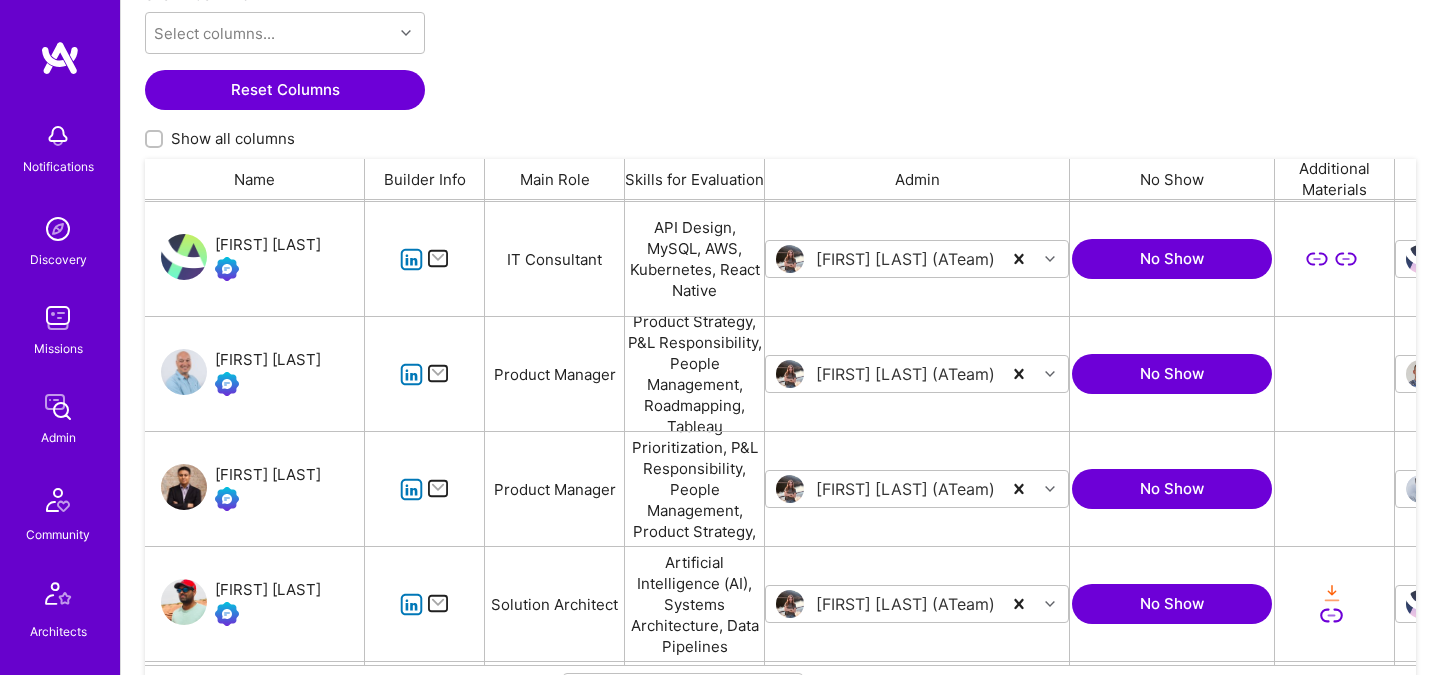 scroll, scrollTop: 473, scrollLeft: 0, axis: vertical 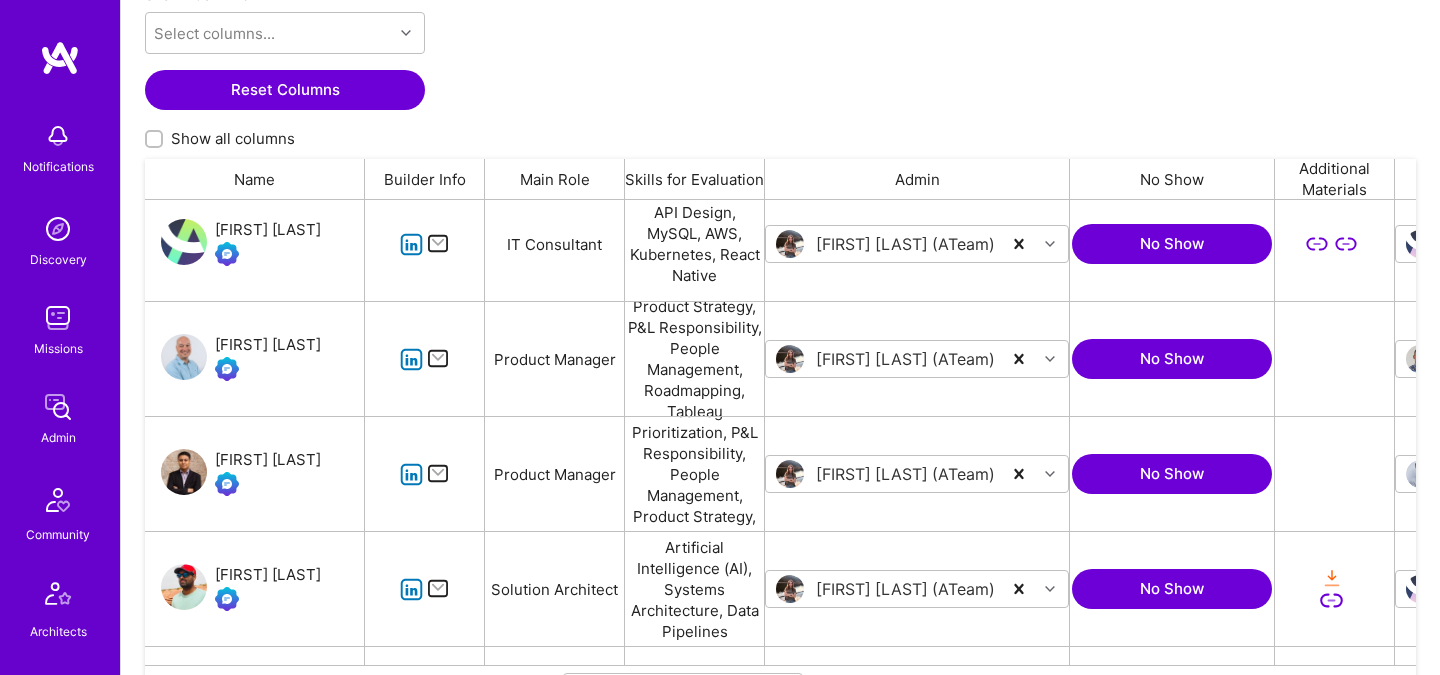 click on "[FIRST] [LAST]" at bounding box center (268, 460) 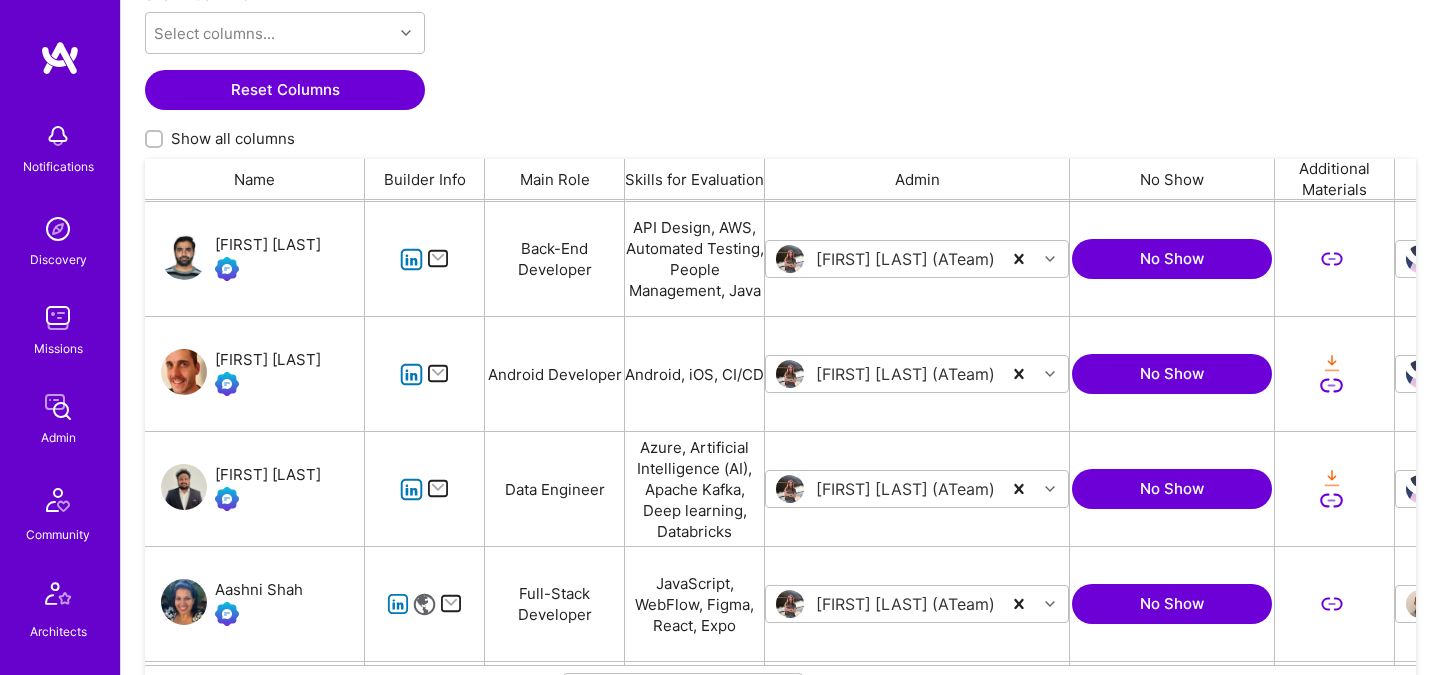 scroll, scrollTop: 948, scrollLeft: 0, axis: vertical 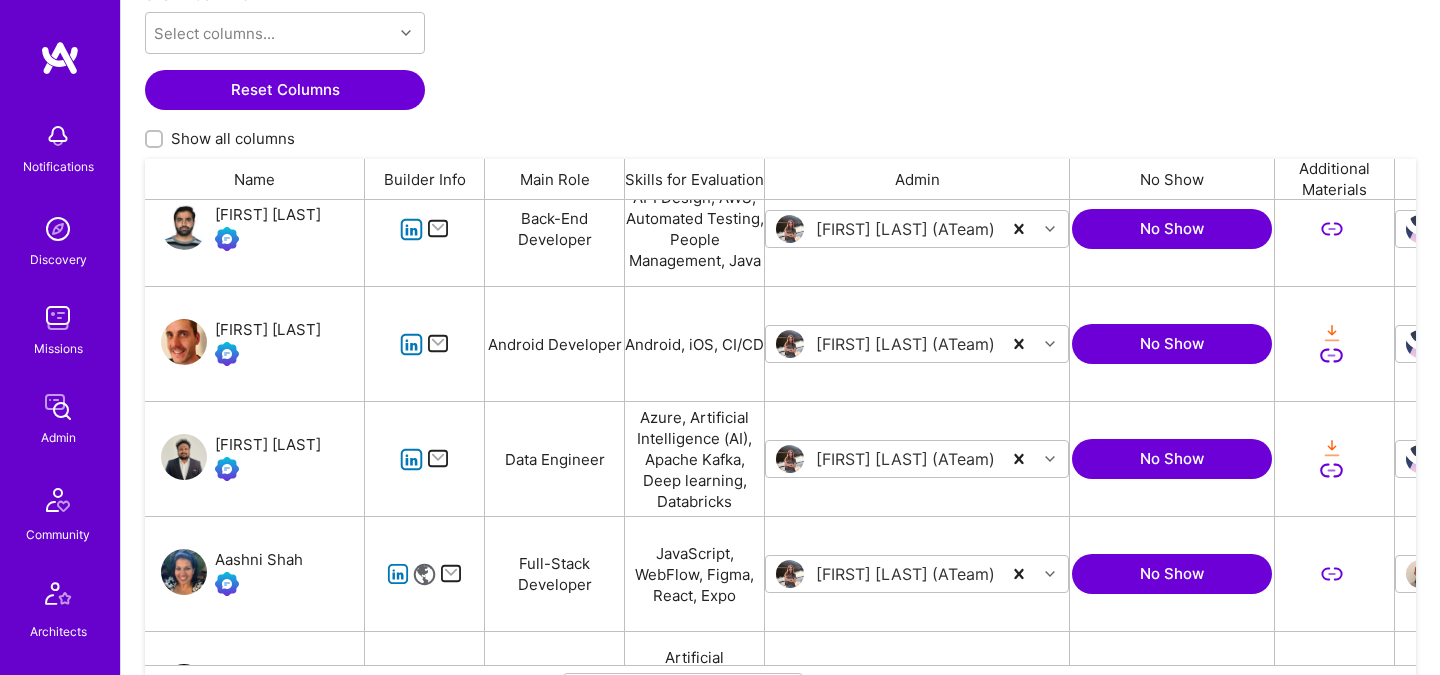 click on "Teja venkata sai Nallamothu" at bounding box center [268, 445] 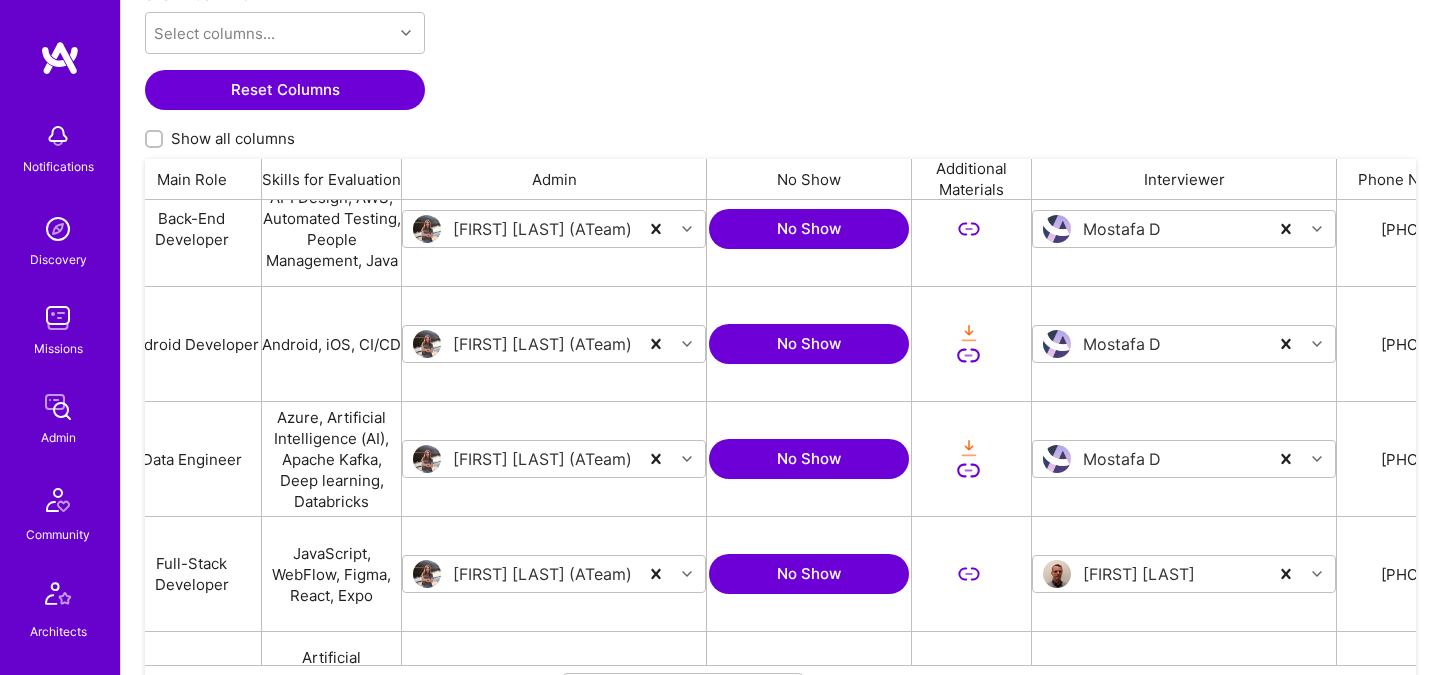 scroll, scrollTop: 0, scrollLeft: 364, axis: horizontal 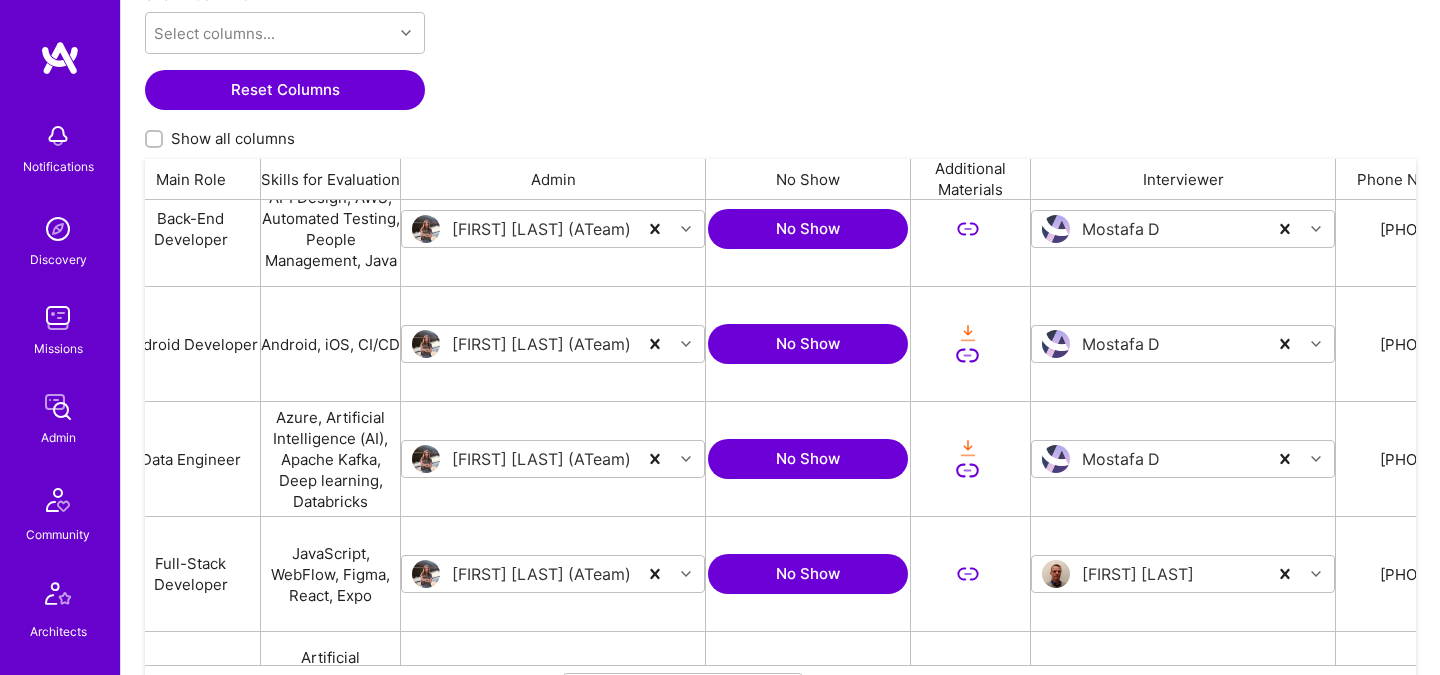 click on "Tanya Holovashkina (ATeam)" at bounding box center (553, 229) 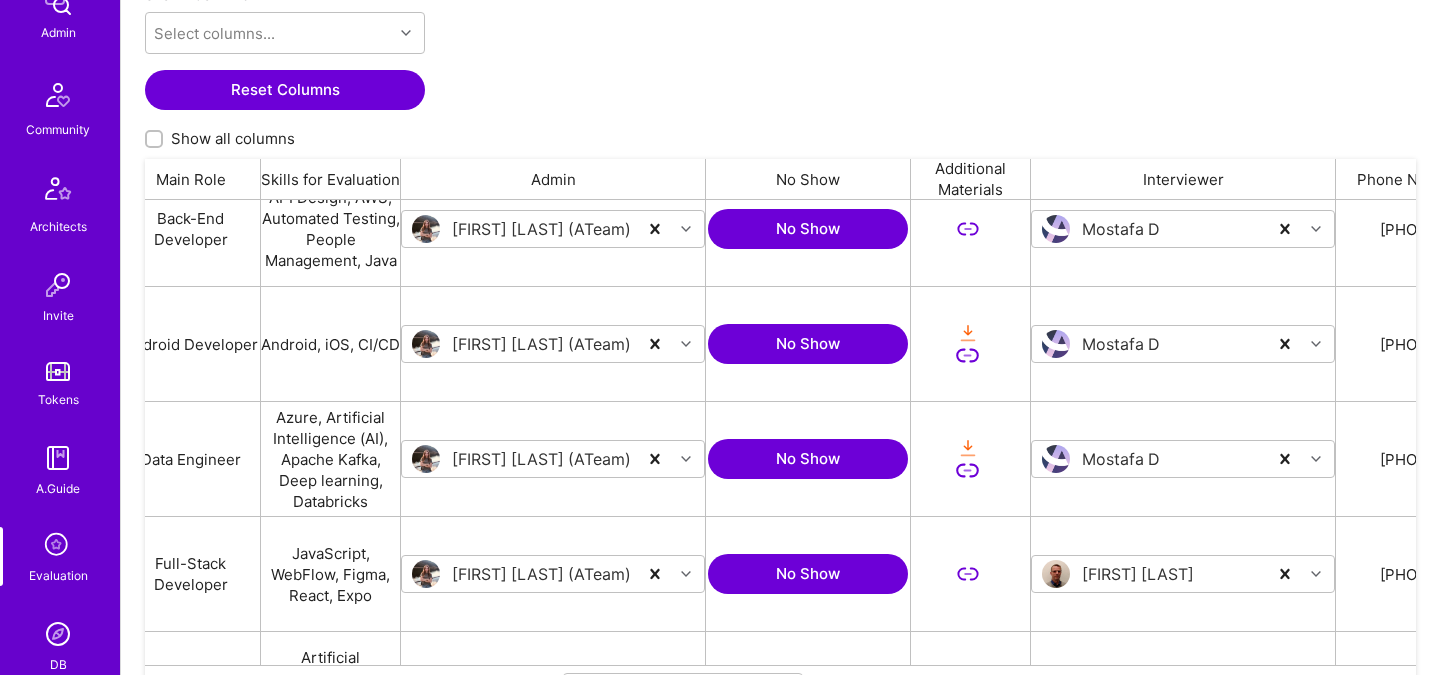 scroll, scrollTop: 509, scrollLeft: 0, axis: vertical 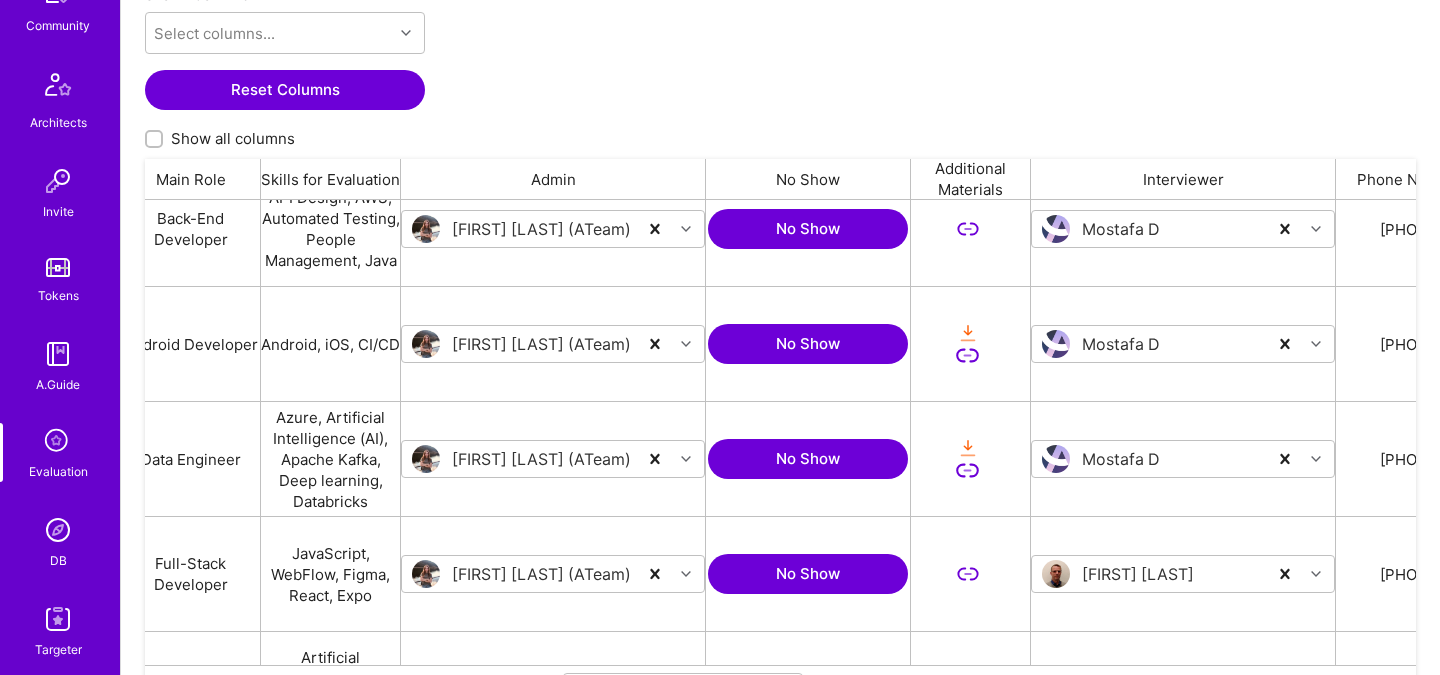 click at bounding box center (58, 530) 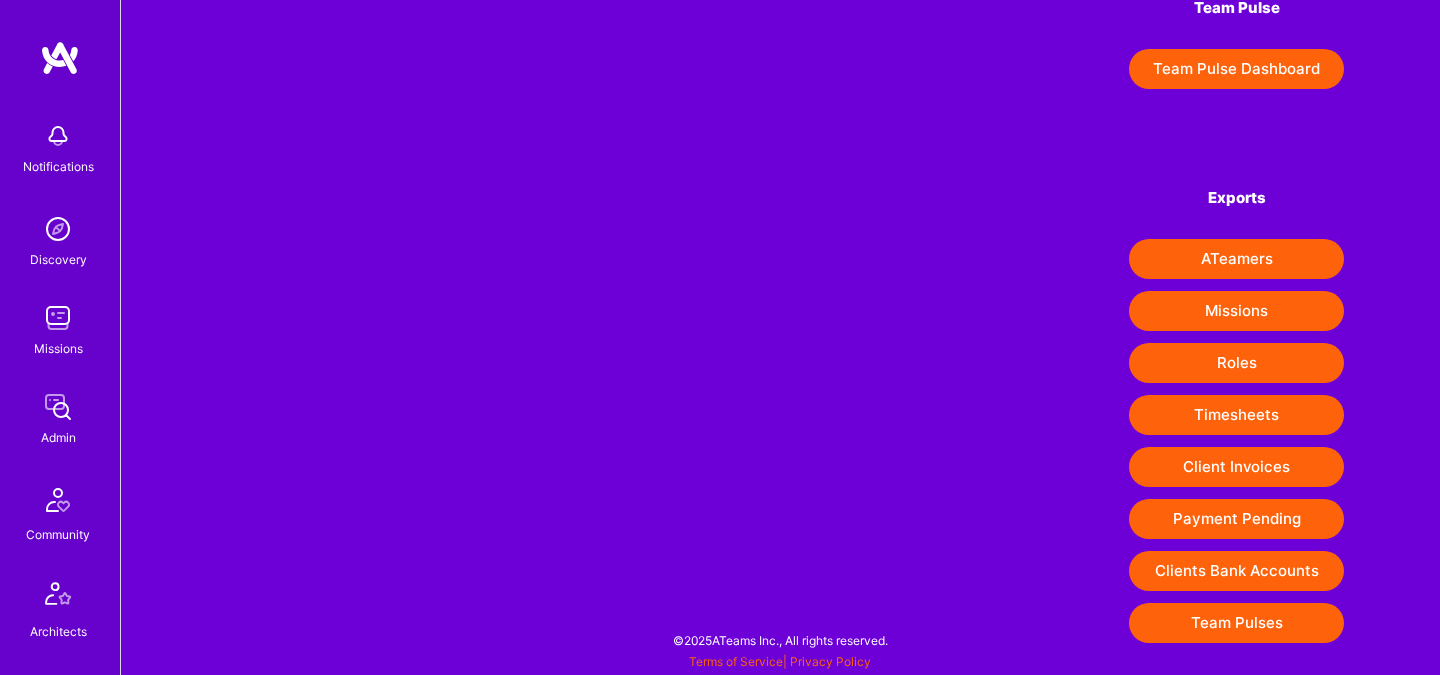 scroll, scrollTop: 0, scrollLeft: 0, axis: both 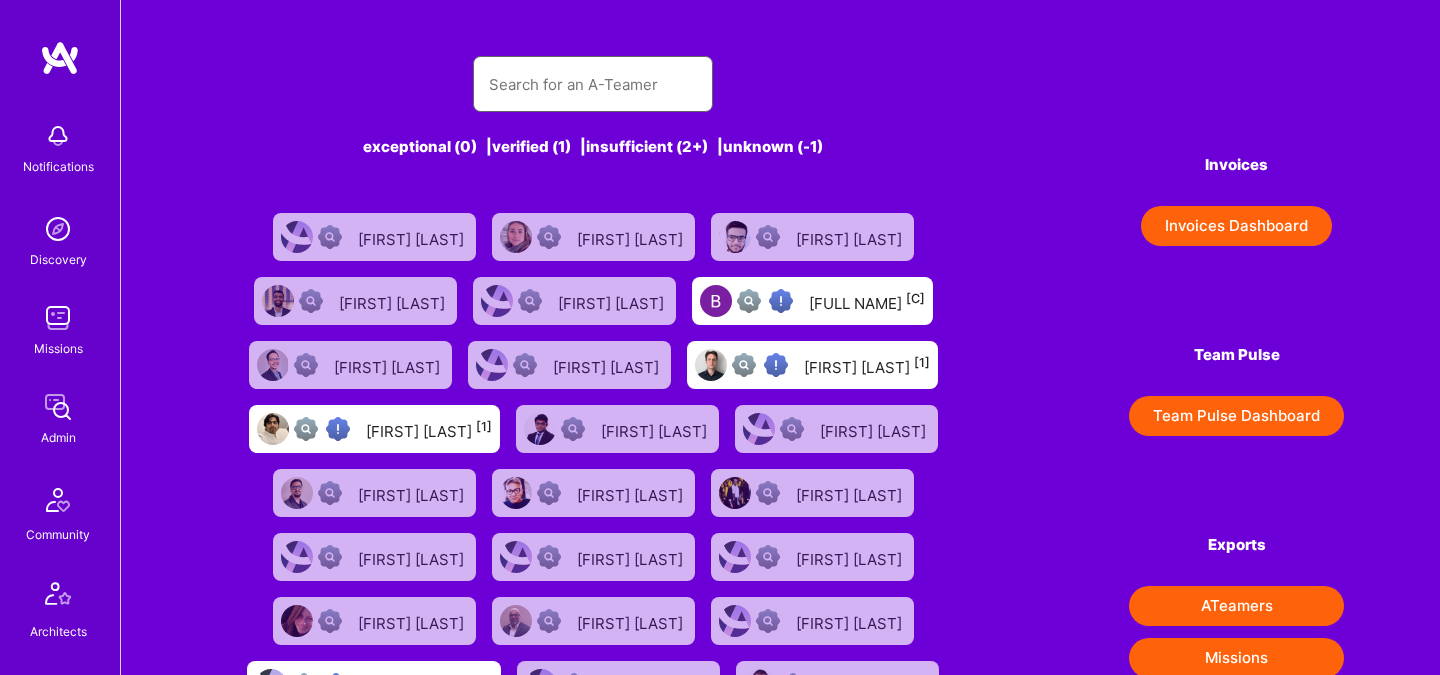 click at bounding box center (593, 84) 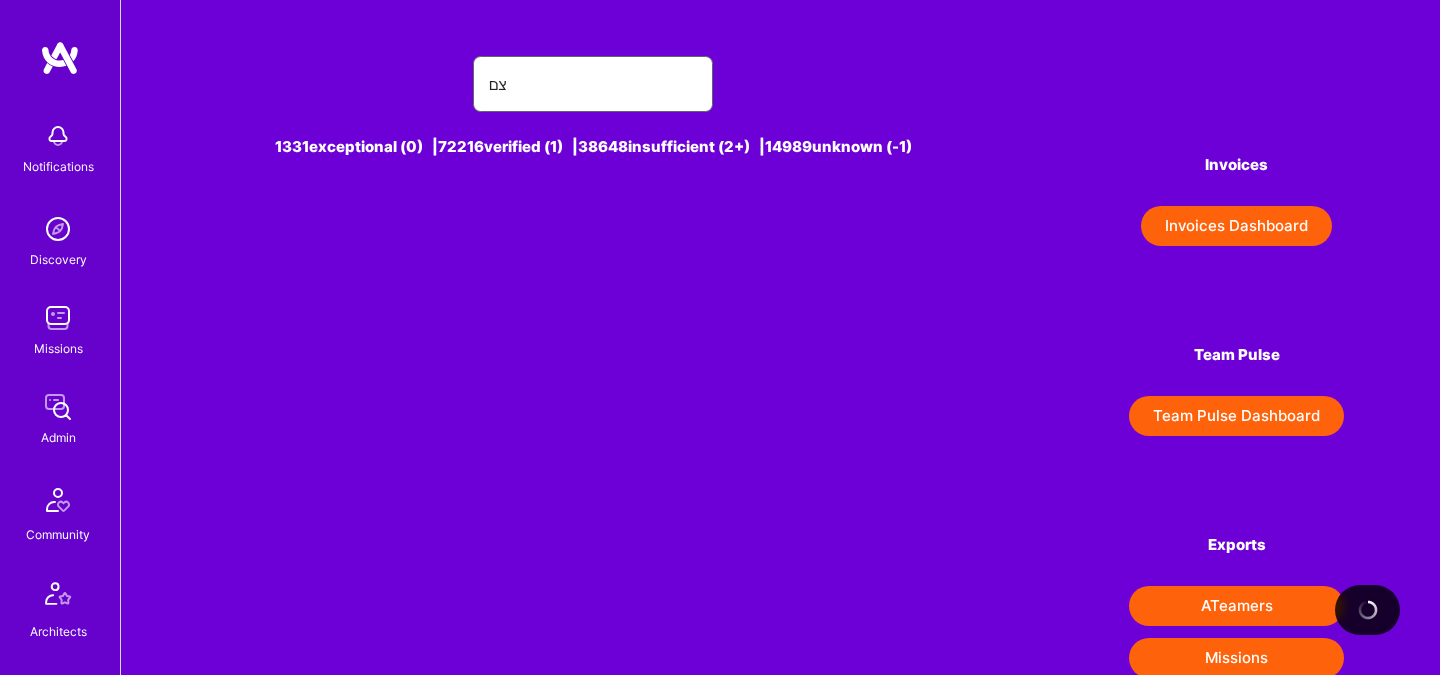 type on "צ" 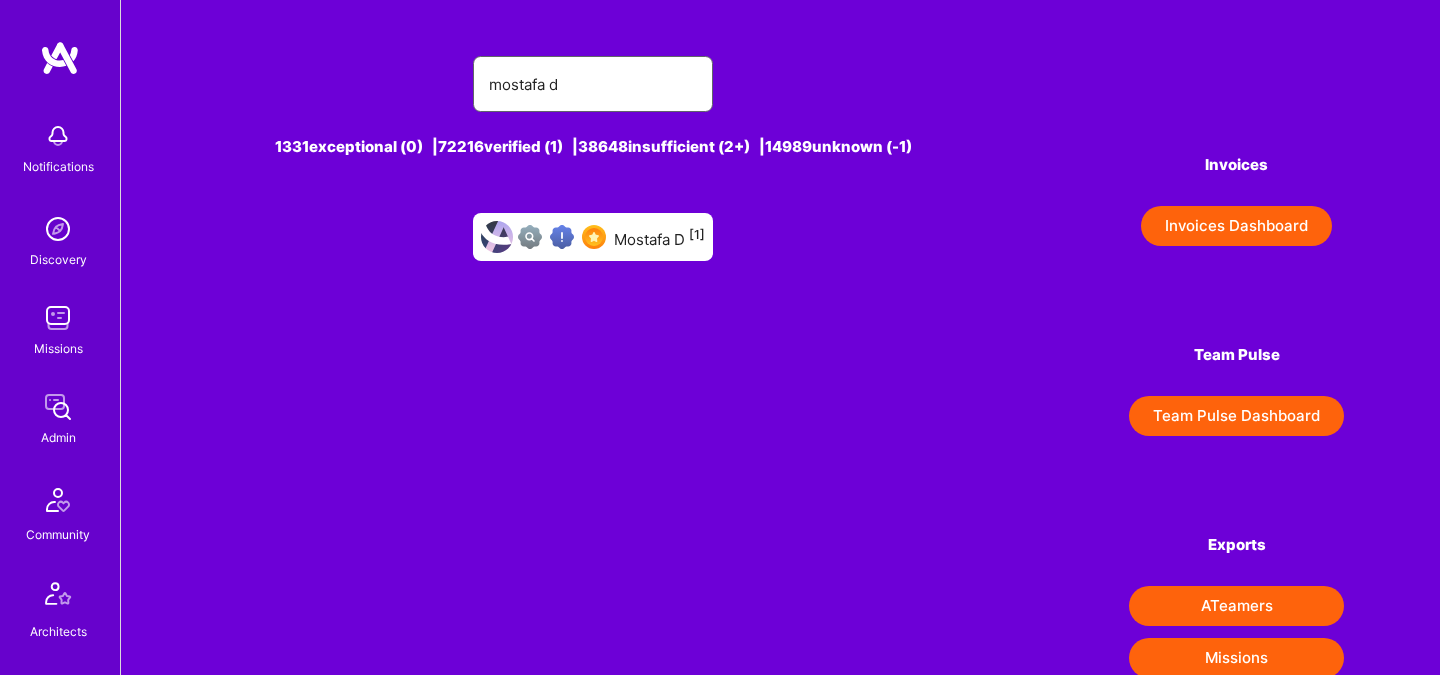 type on "mostafa d" 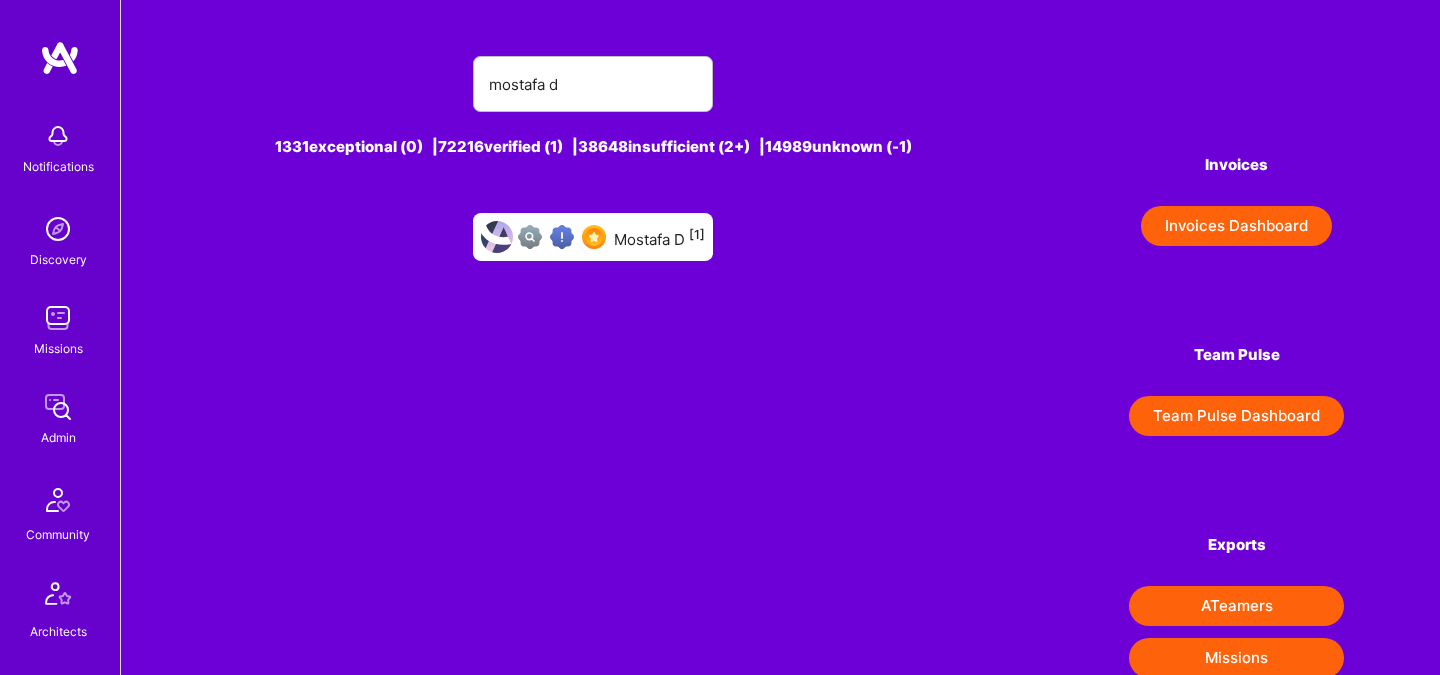click on "Mostafa D [1]" at bounding box center [593, 237] 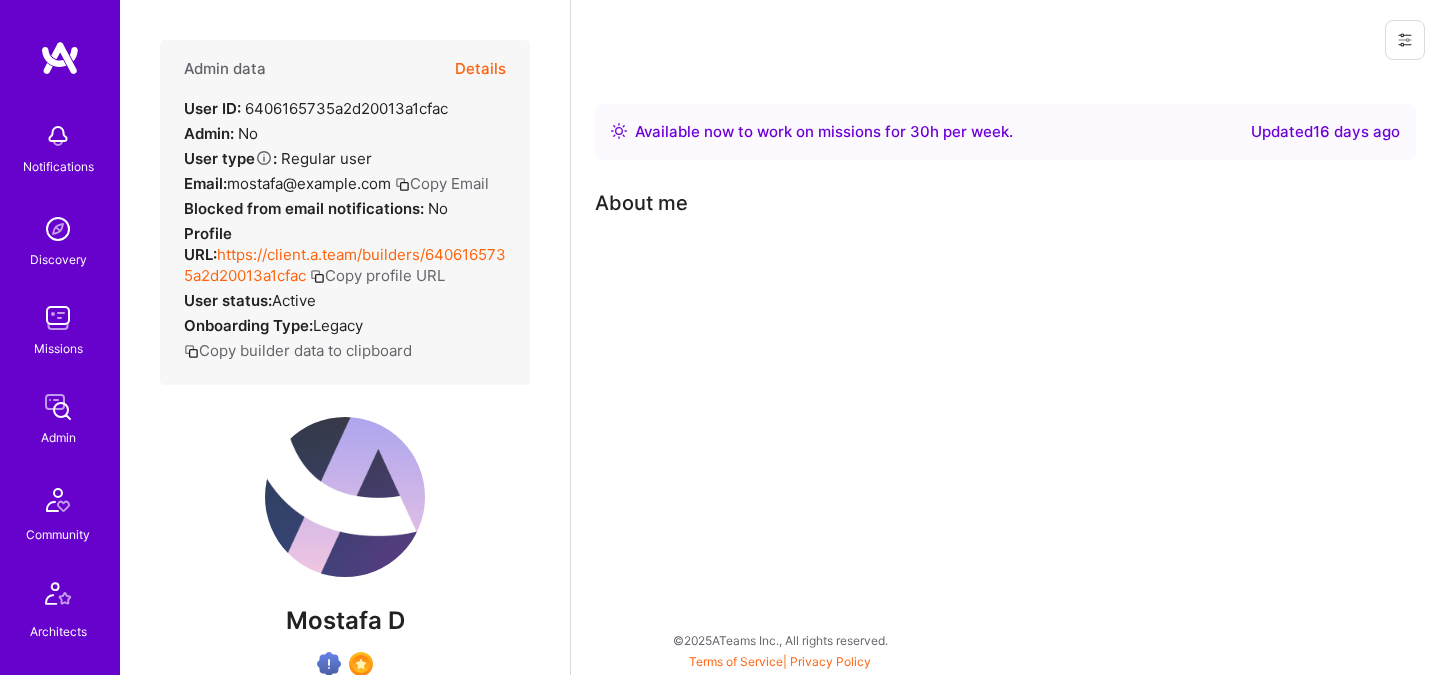click at bounding box center [1405, 40] 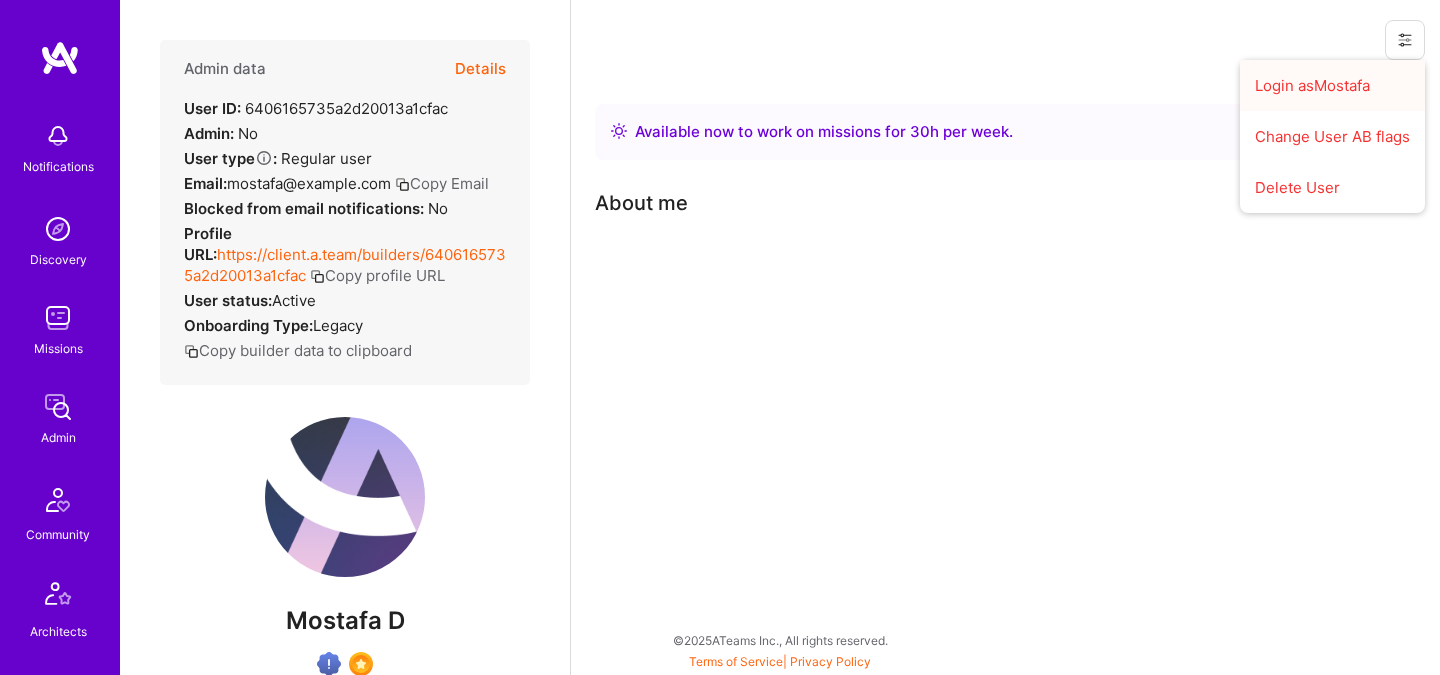 click on "Login as  Mostafa" at bounding box center [1332, 85] 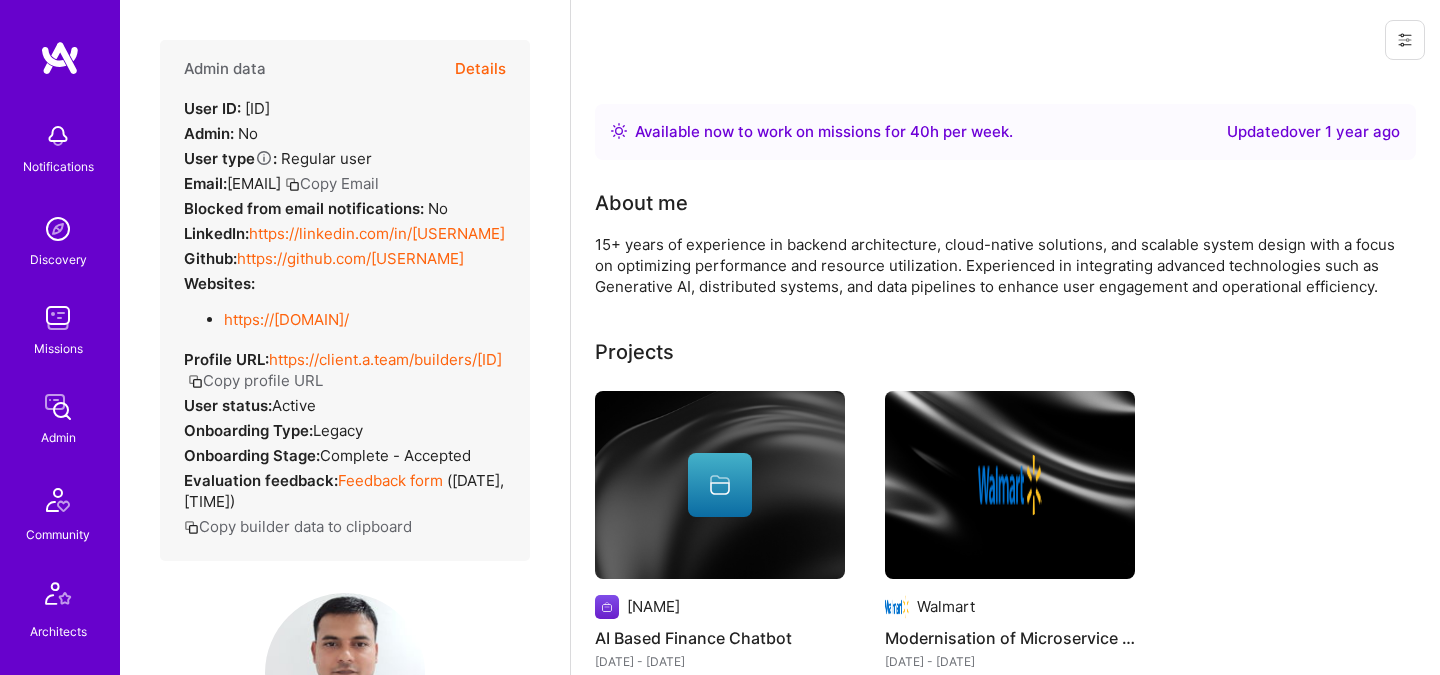 scroll, scrollTop: 0, scrollLeft: 0, axis: both 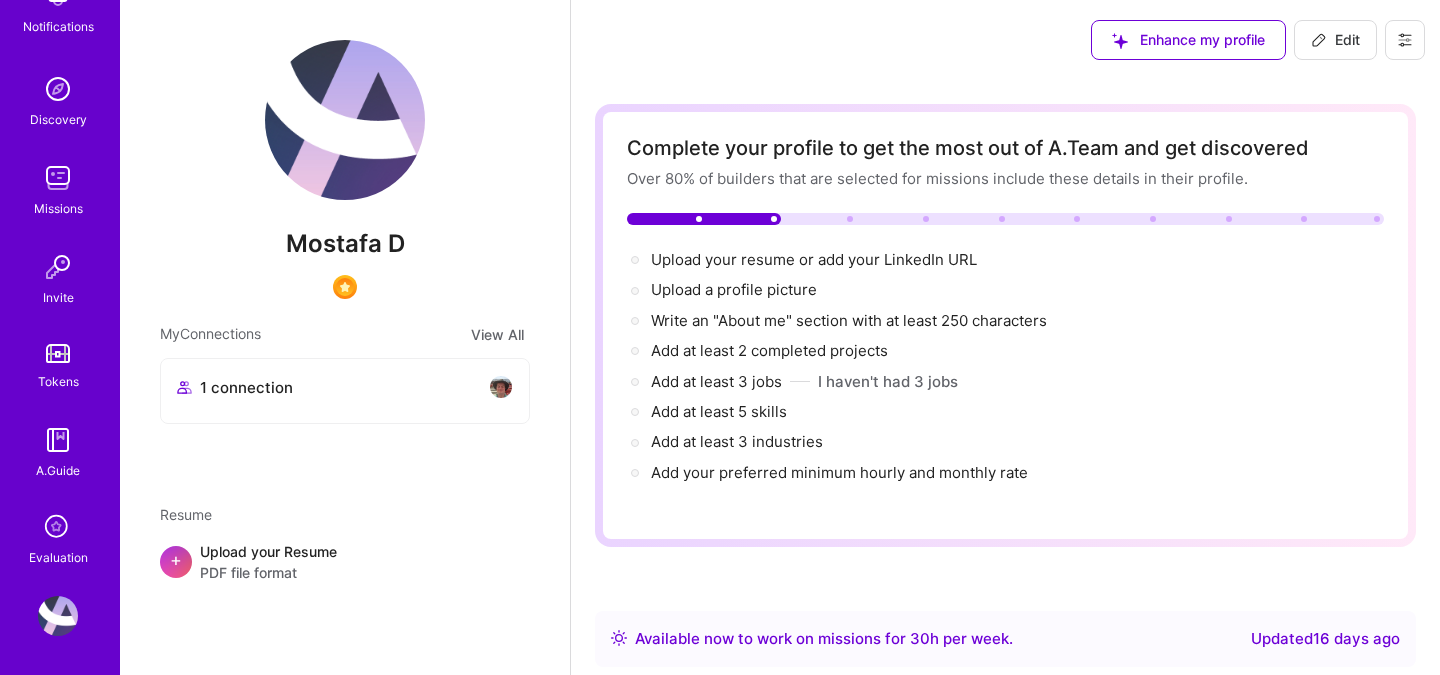 click at bounding box center (58, 528) 